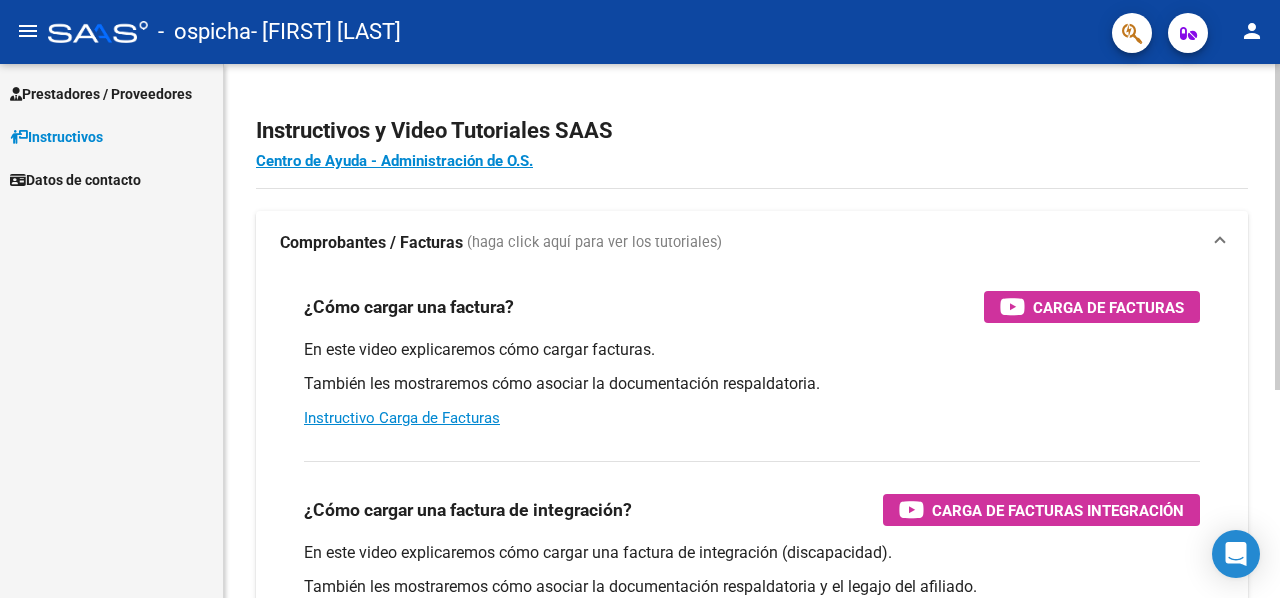 scroll, scrollTop: 0, scrollLeft: 0, axis: both 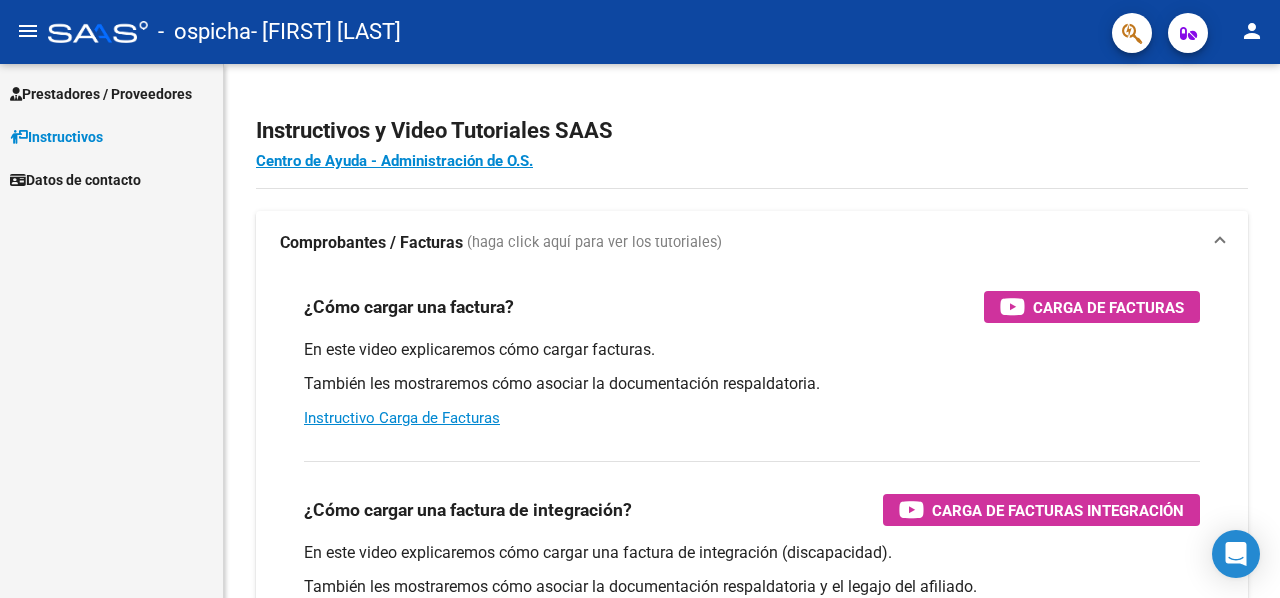 click on "Prestadores / Proveedores" at bounding box center [101, 94] 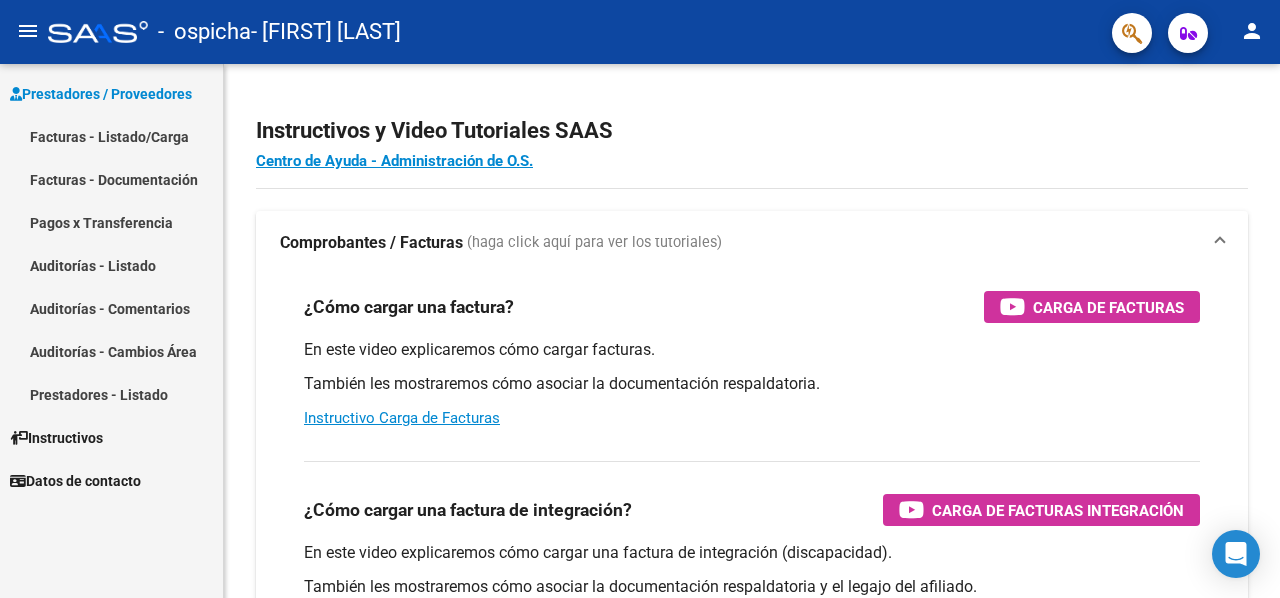 click on "Prestadores / Proveedores" at bounding box center (101, 94) 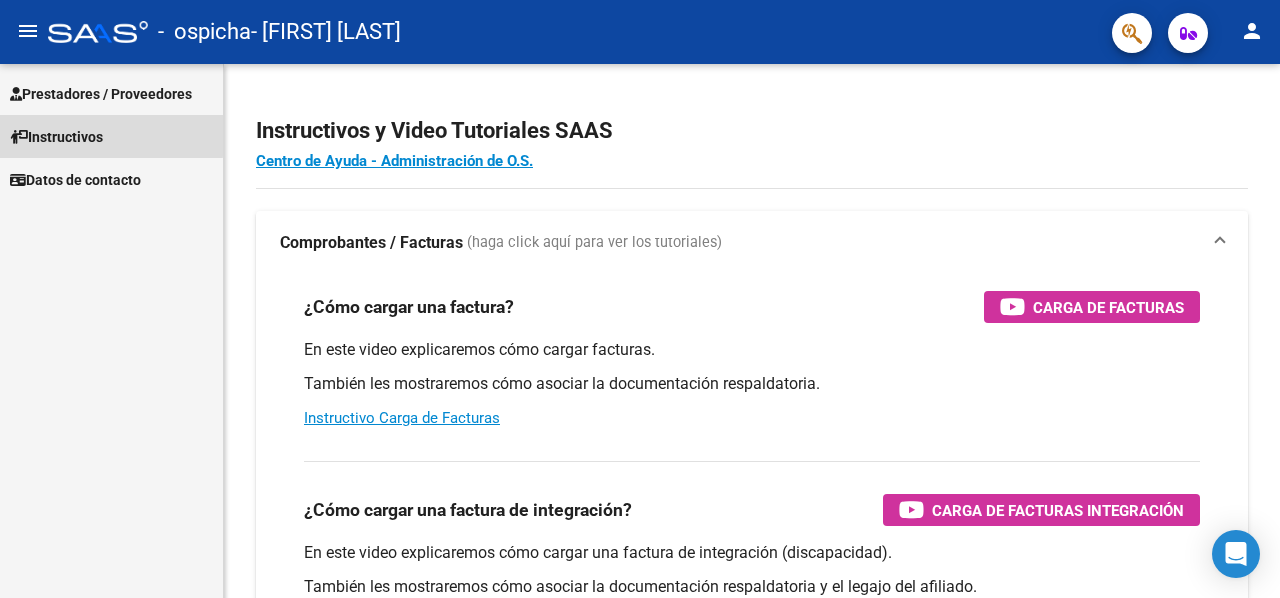 click on "Instructivos" at bounding box center (56, 137) 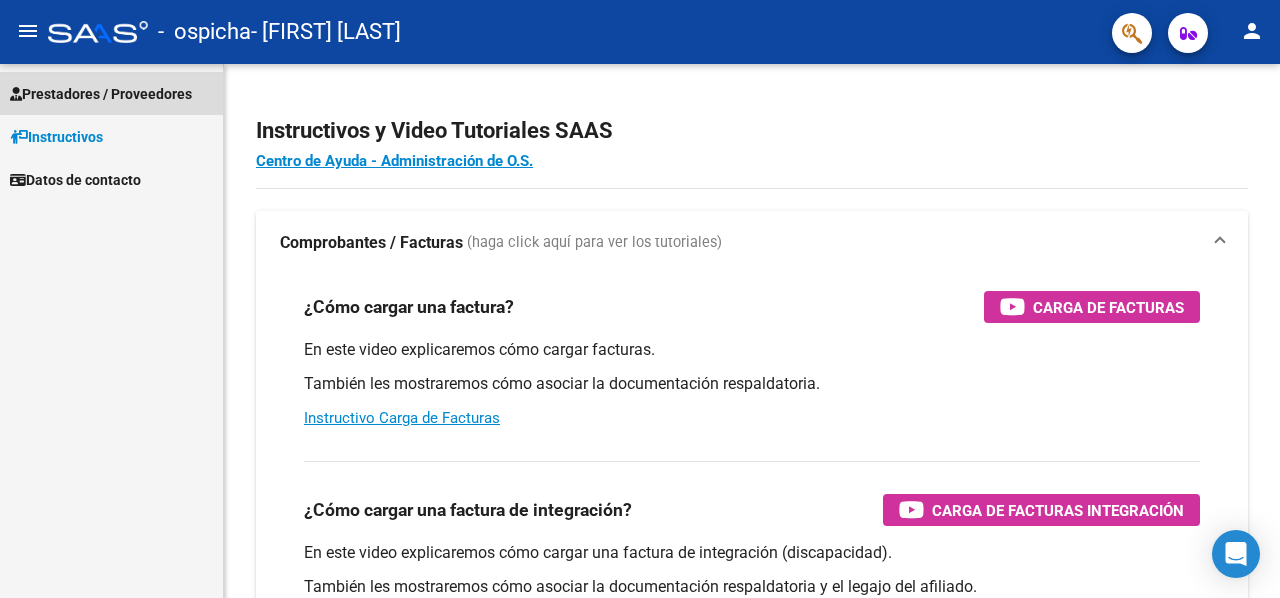 click on "Prestadores / Proveedores" at bounding box center (101, 94) 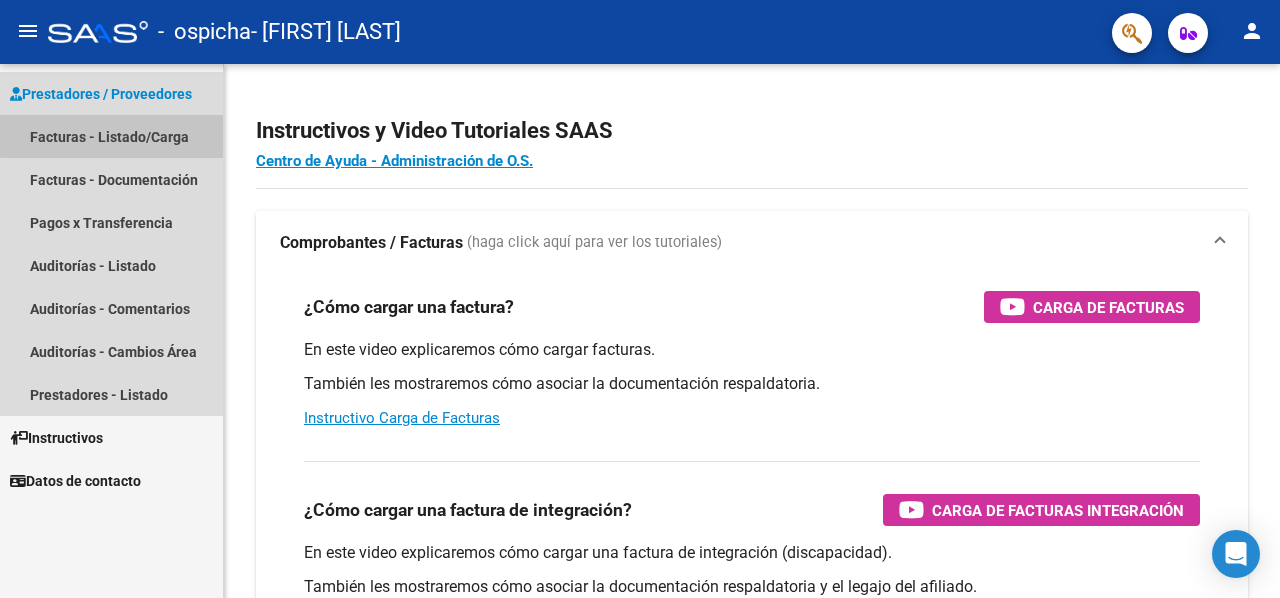 click on "Facturas - Listado/Carga" at bounding box center [111, 136] 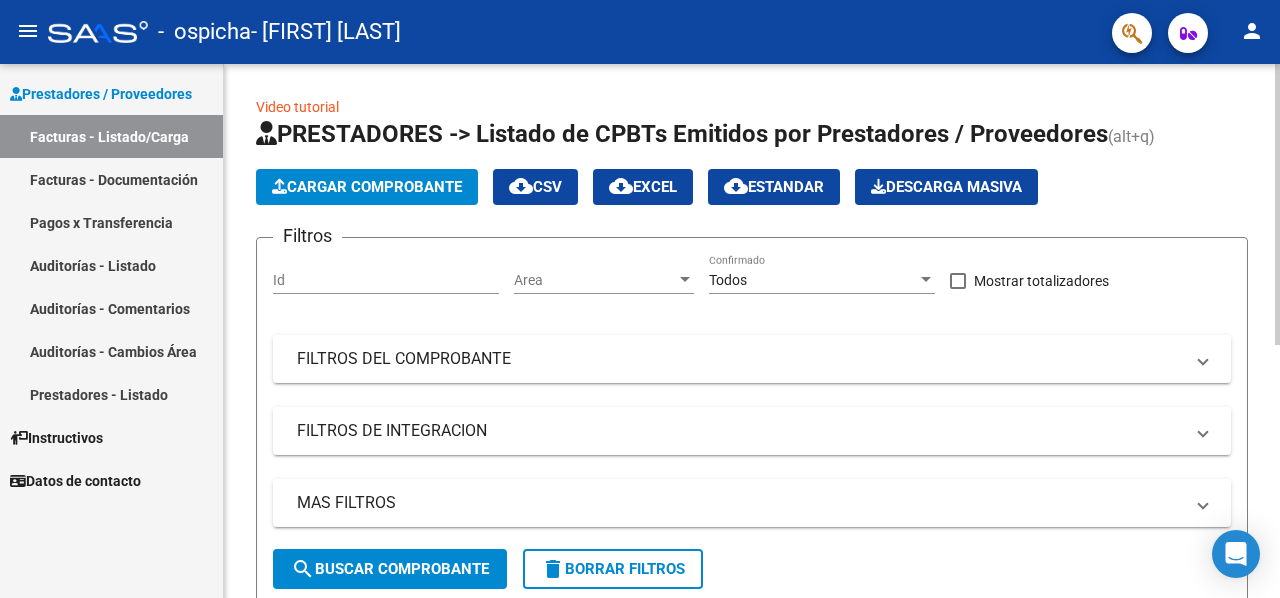 click on "Id" at bounding box center (386, 280) 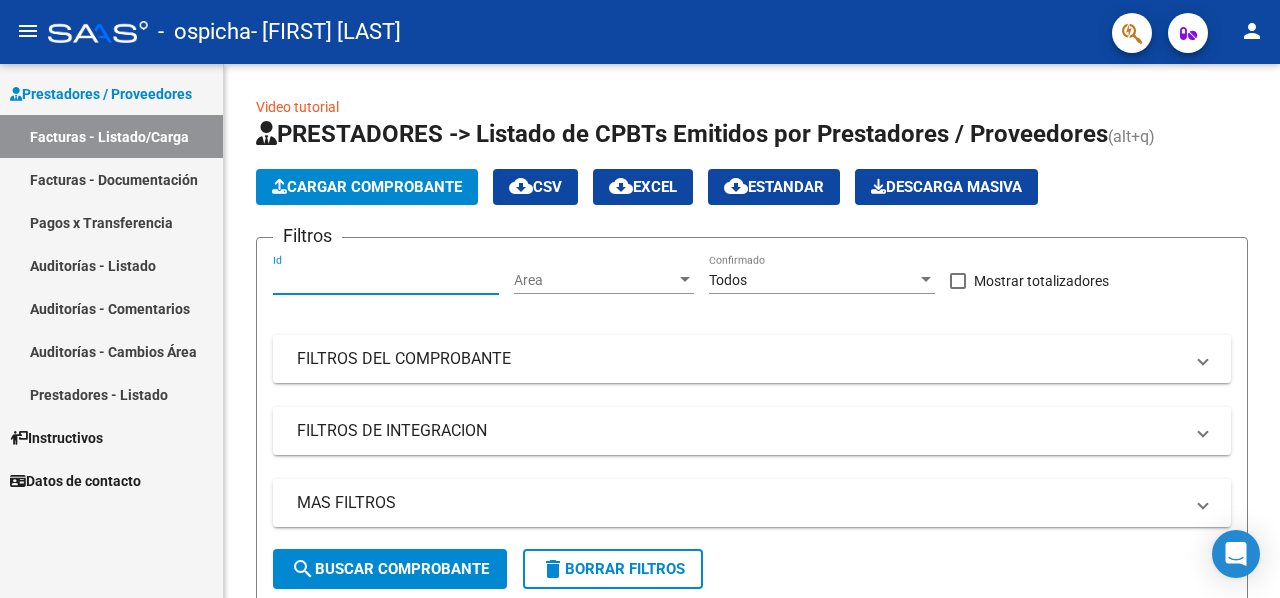click on "Instructivos" at bounding box center (56, 438) 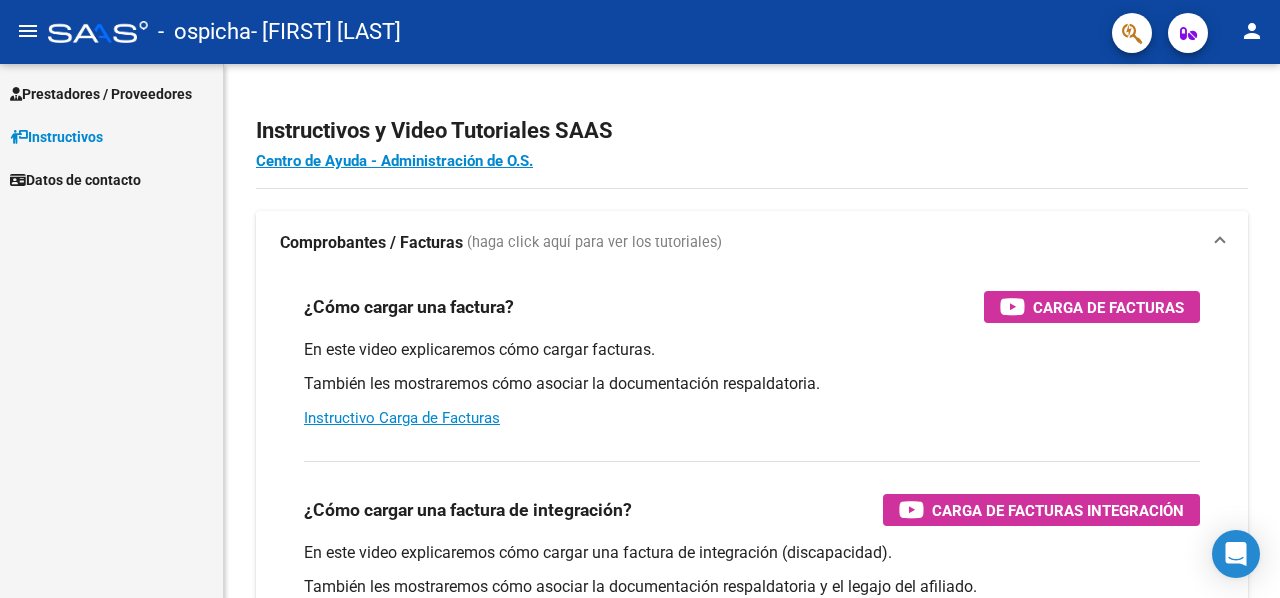 click on "Prestadores / Proveedores" at bounding box center [101, 94] 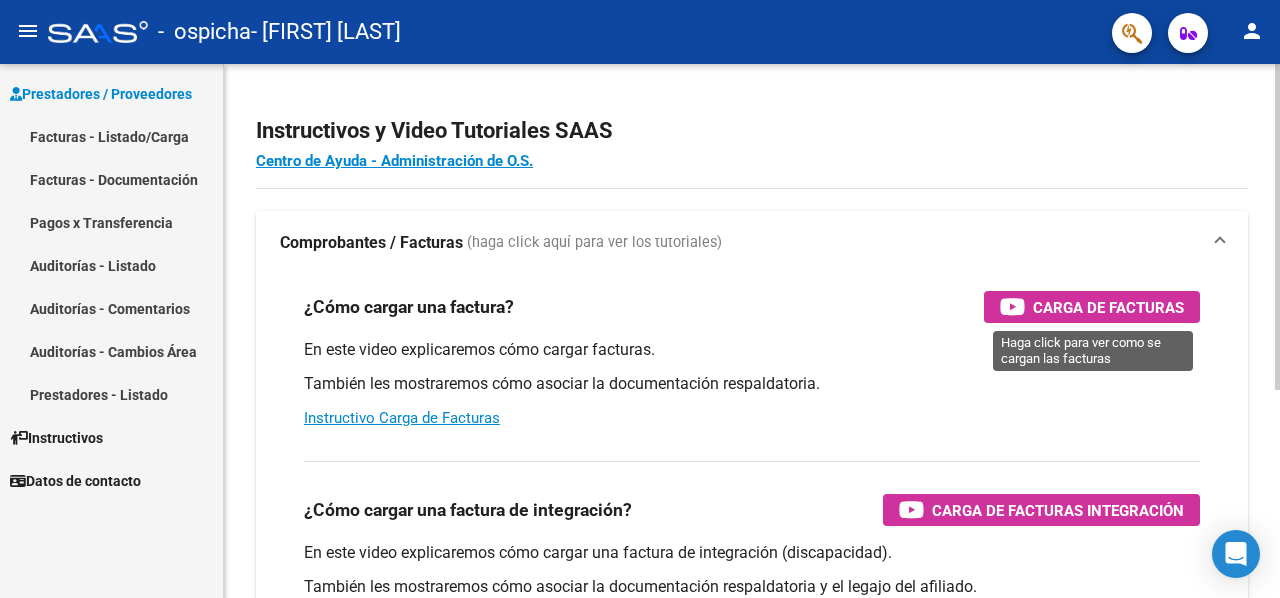 click on "Carga de Facturas" at bounding box center (1108, 307) 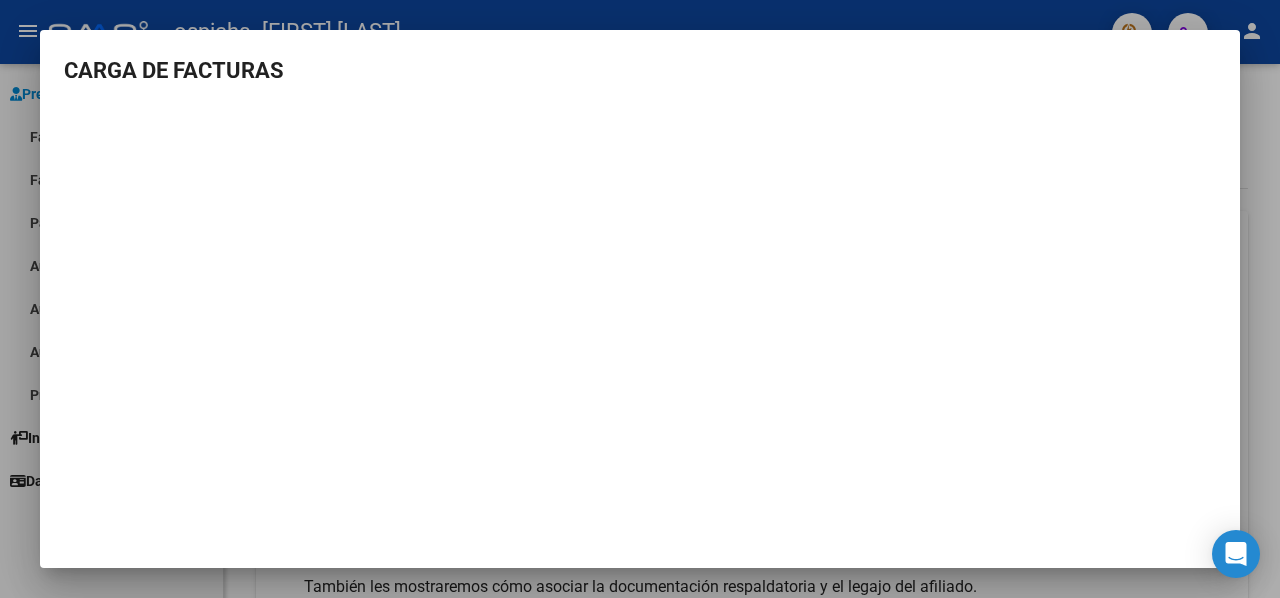 click at bounding box center [640, 299] 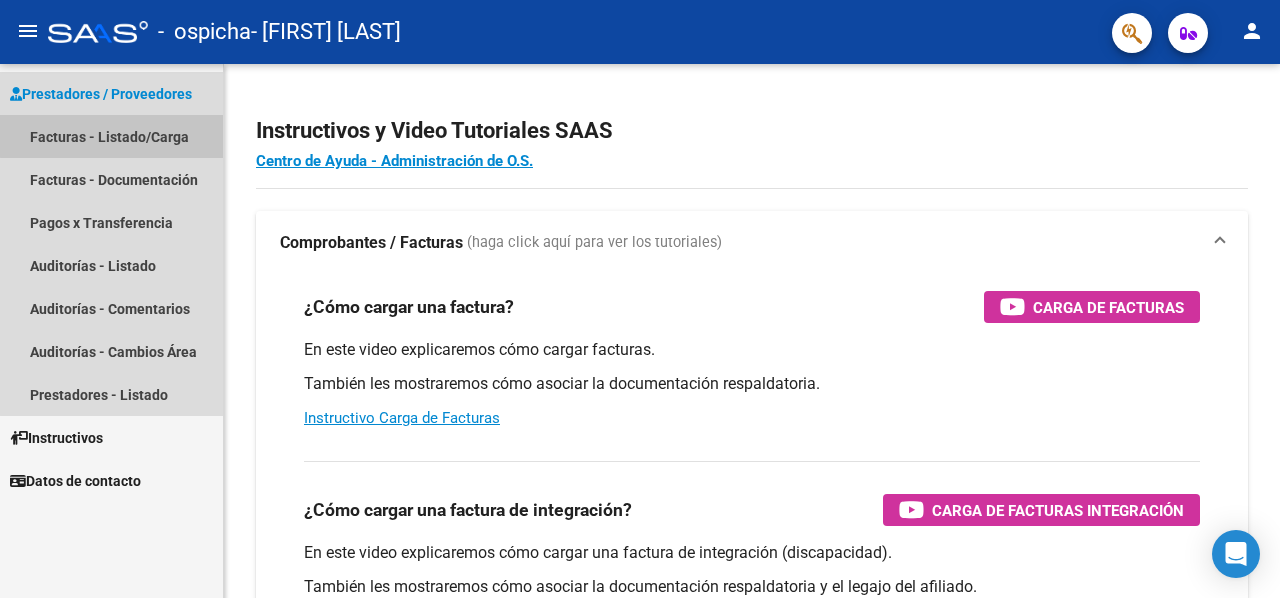 click on "Facturas - Listado/Carga" at bounding box center (111, 136) 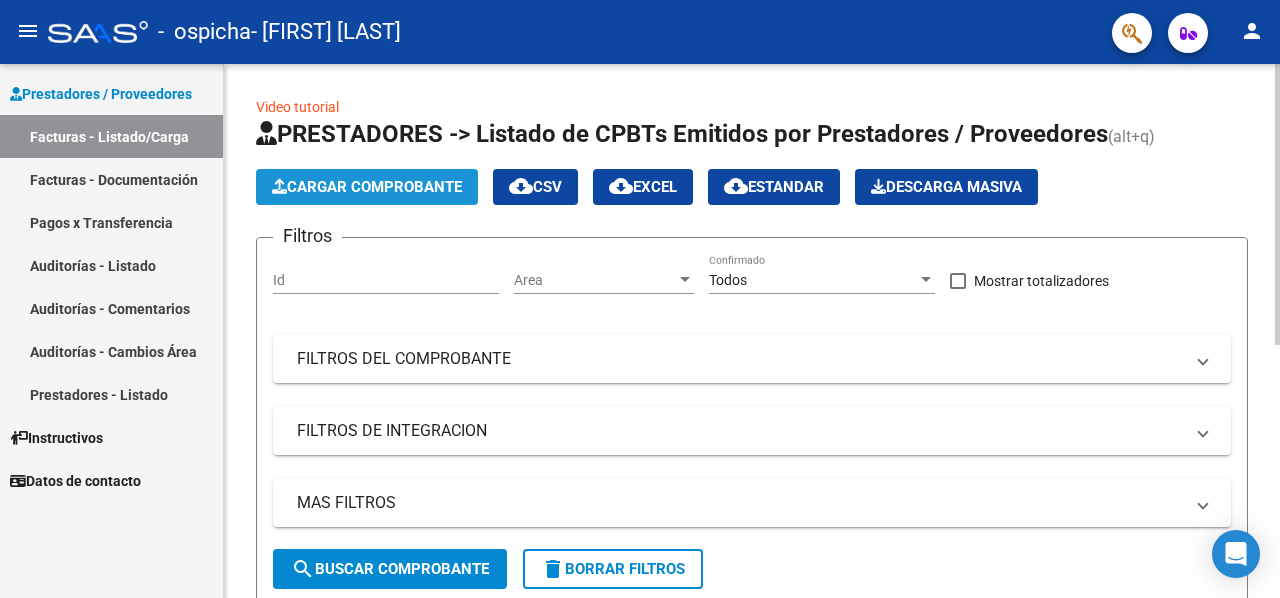 click on "Cargar Comprobante" 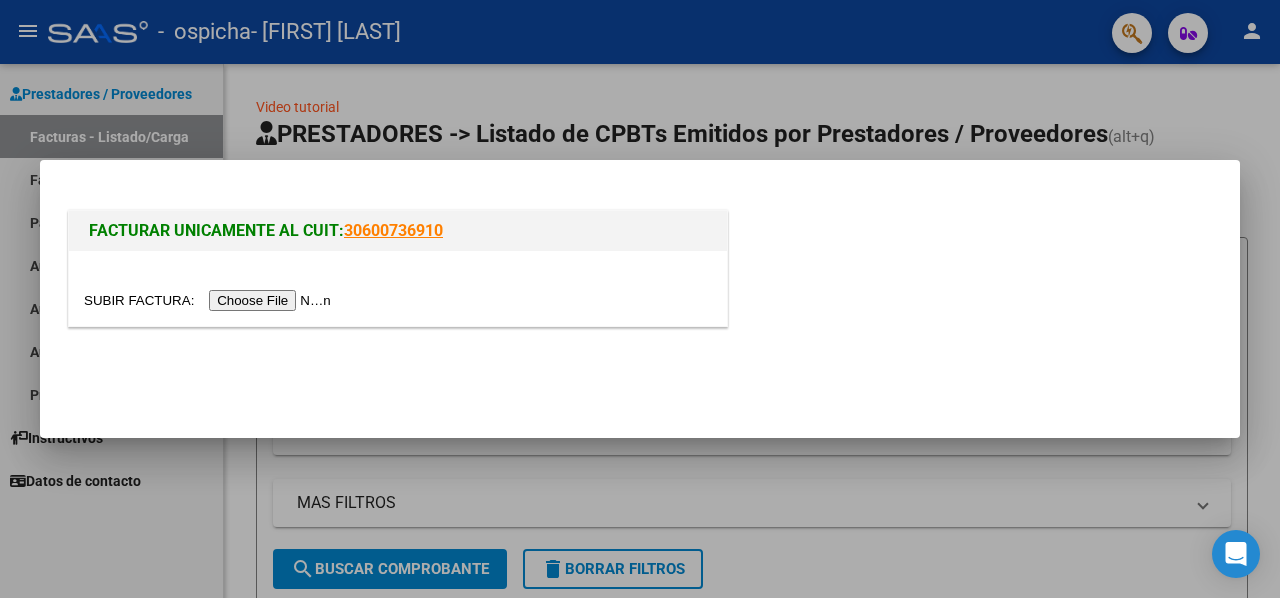 click at bounding box center [210, 300] 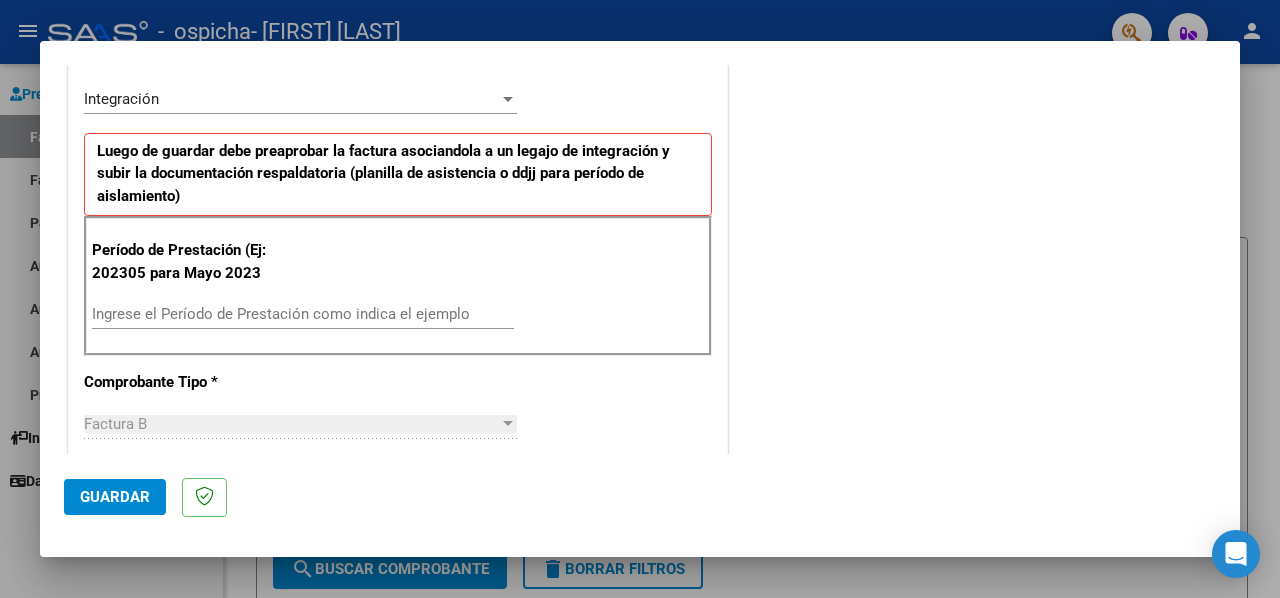 scroll, scrollTop: 500, scrollLeft: 0, axis: vertical 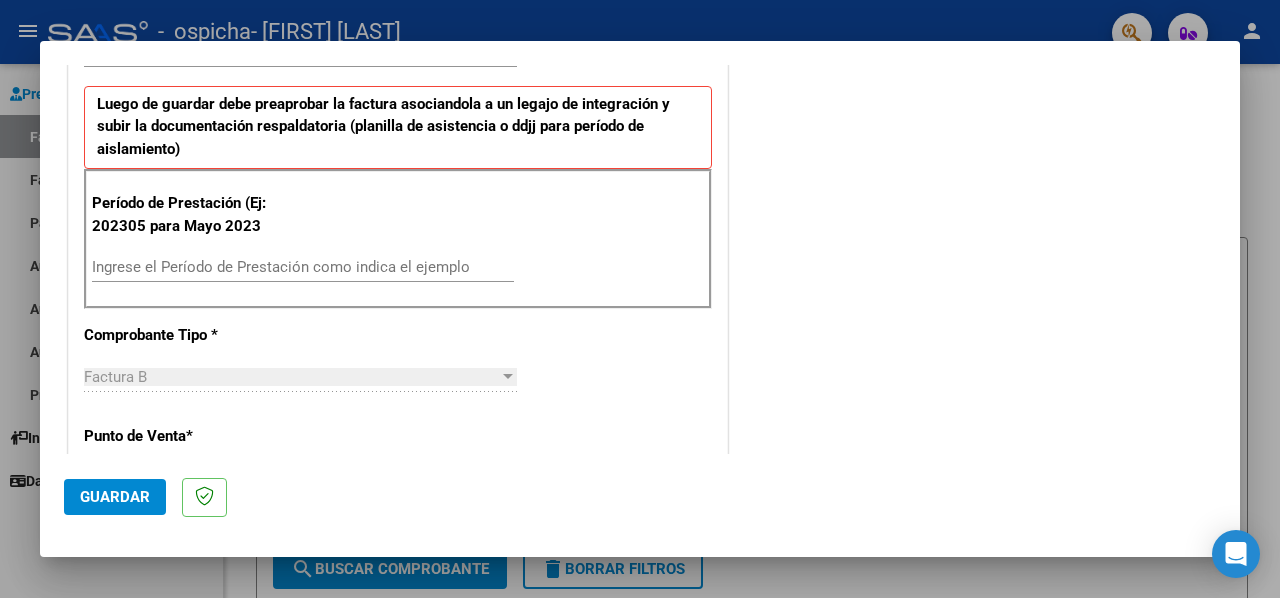 click on "Ingrese el Período de Prestación como indica el ejemplo" at bounding box center [303, 267] 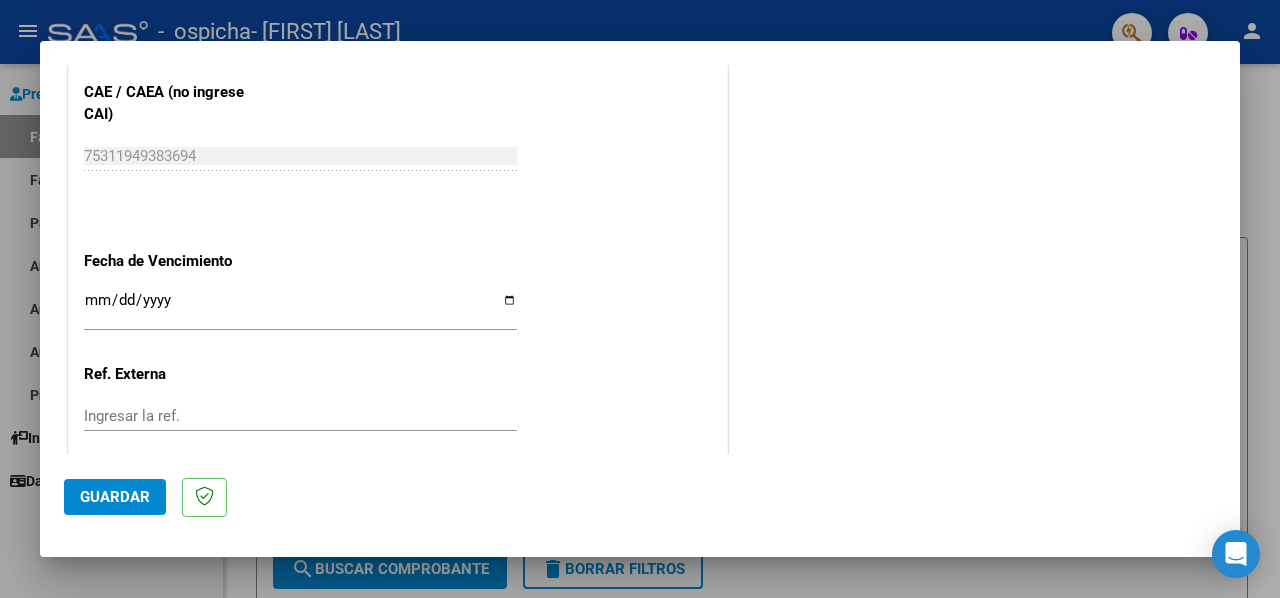 scroll, scrollTop: 1300, scrollLeft: 0, axis: vertical 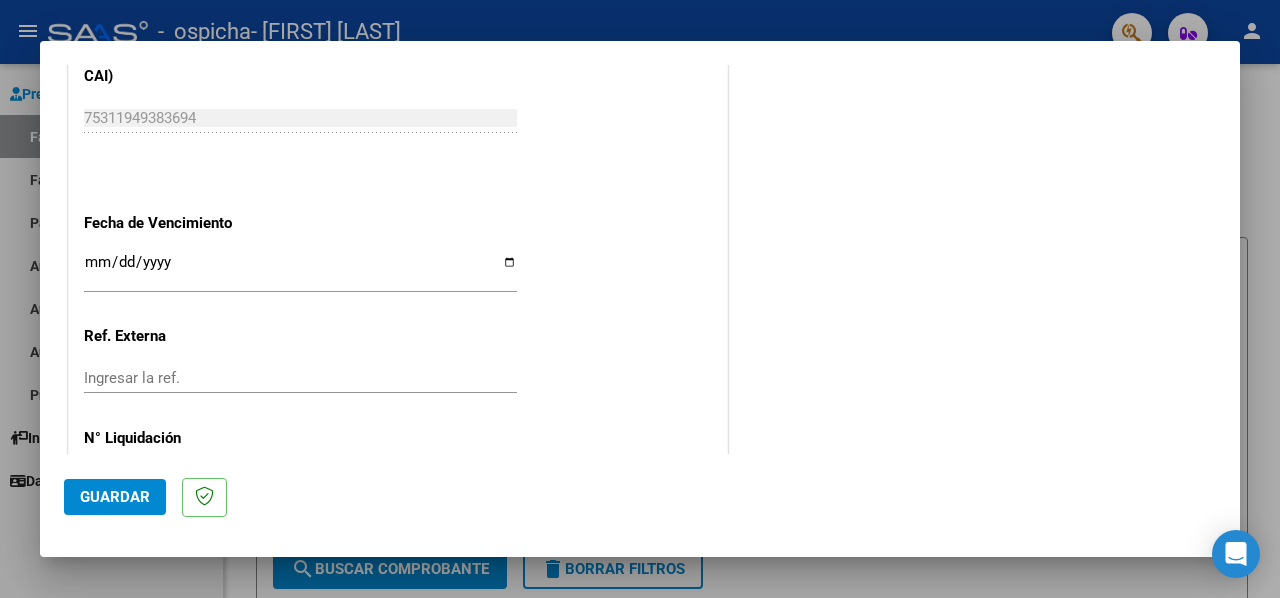 type on "202507" 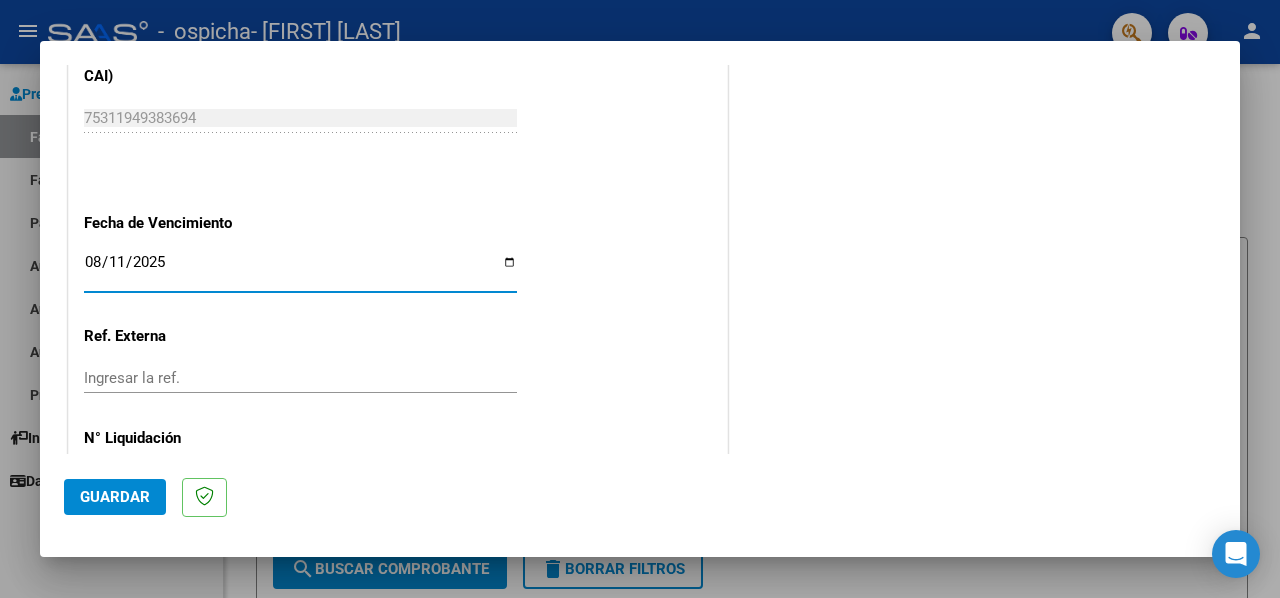 type on "2025-08-11" 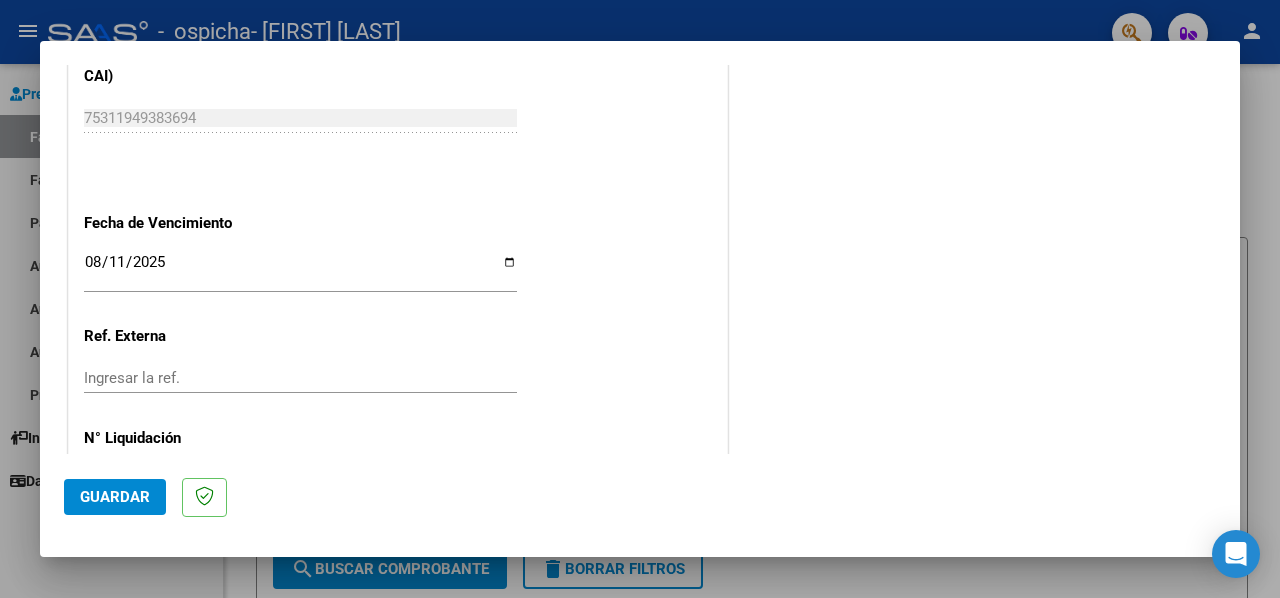 click on "CUIT  *   [CUIT] Ingresar CUIT  ANALISIS PRESTADOR  Area destinado * Integración Seleccionar Area Luego de guardar debe preaprobar la factura asociandola a un legajo de integración y subir la documentación respaldatoria (planilla de asistencia o ddjj para período de aislamiento)  Período de Prestación (Ej: 202305 para Mayo 2023    202507 Ingrese el Período de Prestación como indica el ejemplo   Comprobante Tipo * Factura B Seleccionar Tipo Punto de Venta  *   2 Ingresar el Nro.  Número  *   537 Ingresar el Nro.  Monto  *   $ 98.964,88 Ingresar el monto  Fecha del Cpbt.  *   2025-08-01 Ingresar la fecha  CAE / CAEA (no ingrese CAI)    75311949383694 Ingresar el CAE o CAEA (no ingrese CAI)  Fecha de Vencimiento    2025-08-11 Ingresar la fecha  Ref. Externa    Ingresar la ref.  N° Liquidación    Ingresar el N° Liquidación" at bounding box center [398, -228] 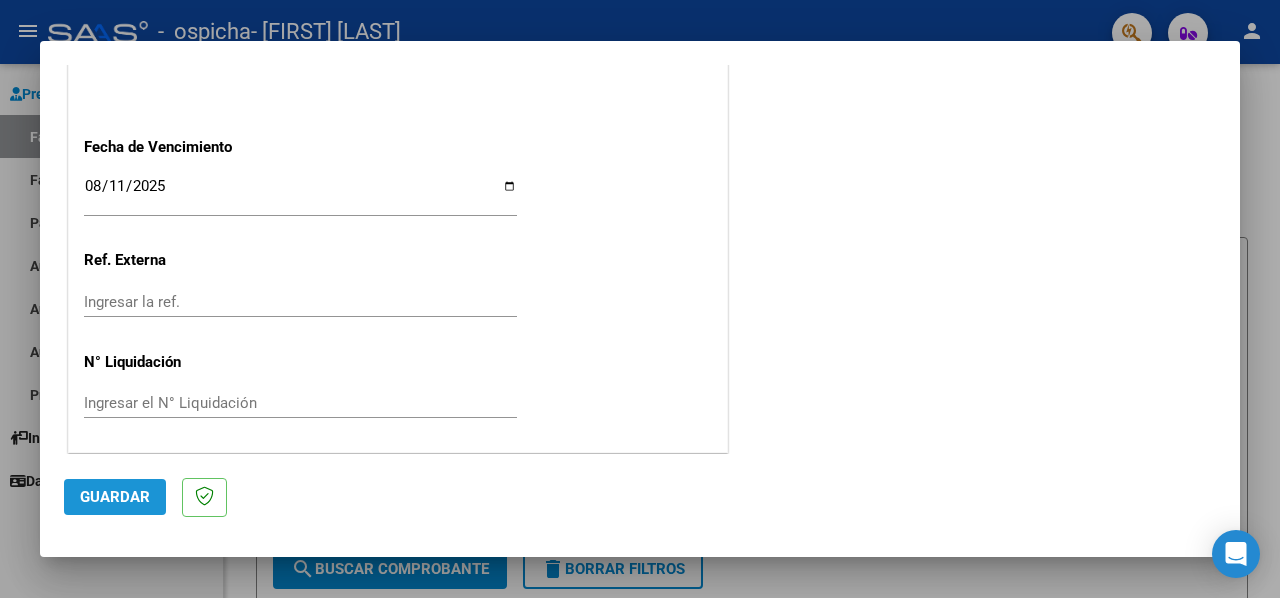 click on "Guardar" 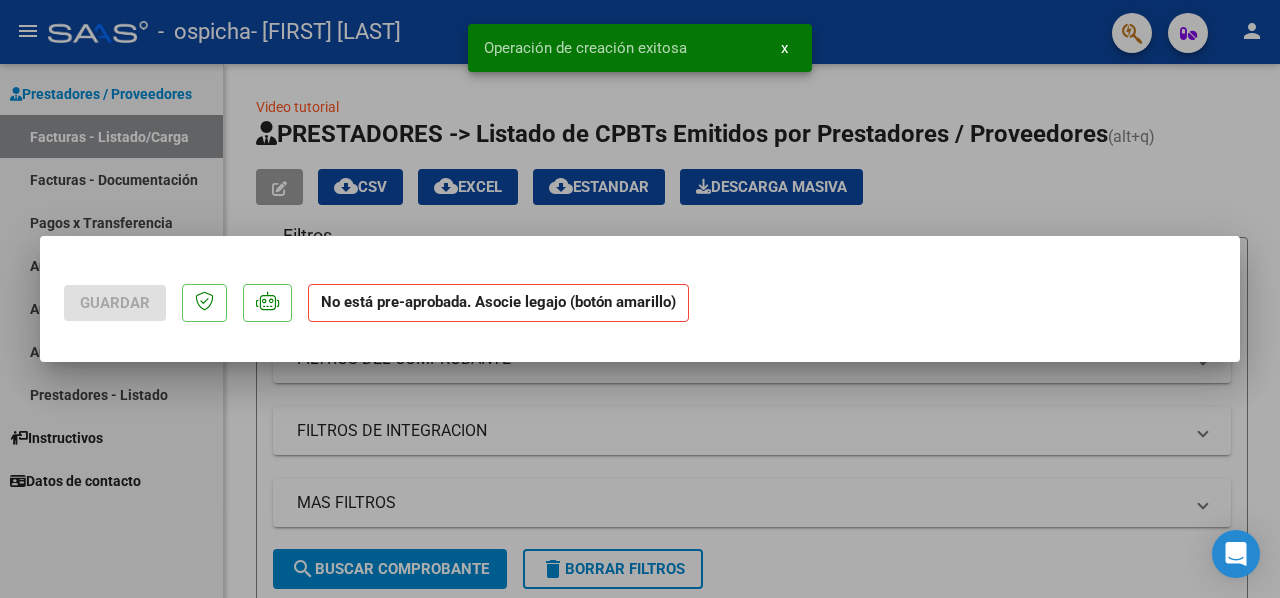 scroll, scrollTop: 0, scrollLeft: 0, axis: both 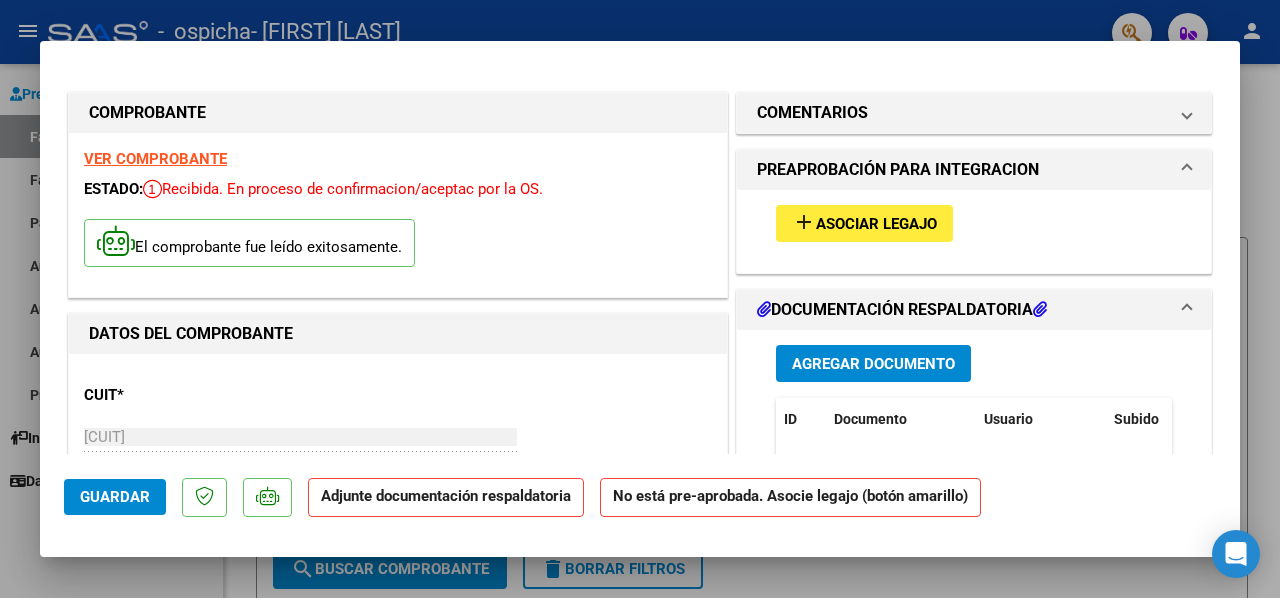 click on "Asociar Legajo" at bounding box center [876, 224] 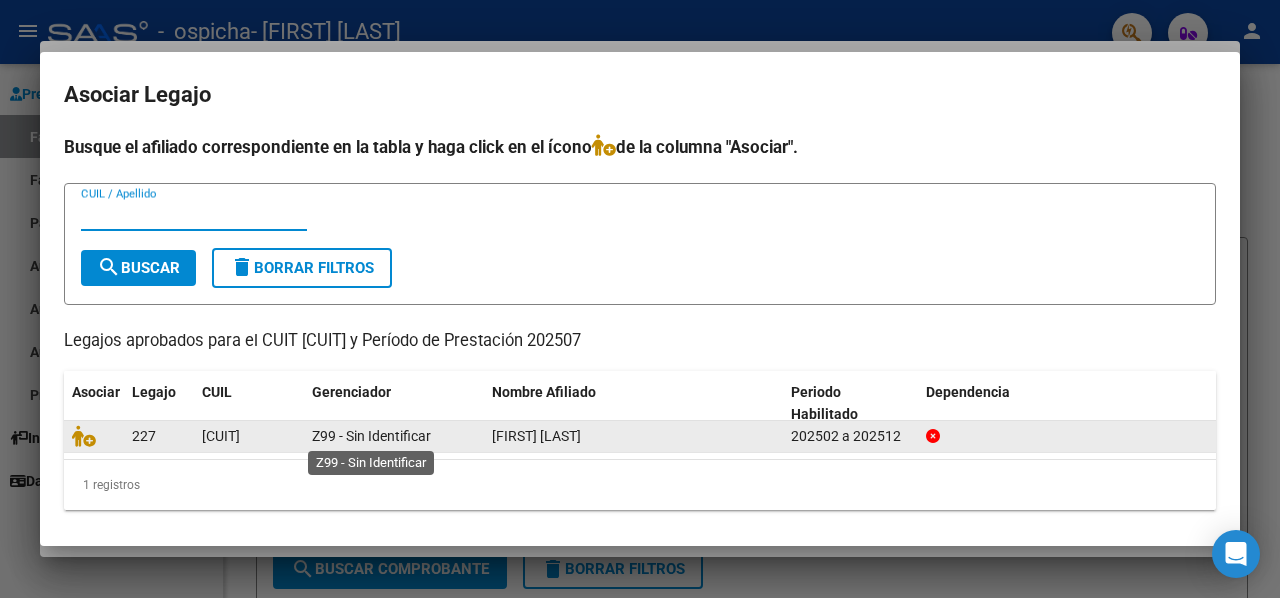 click on "Z99 - Sin Identificar" 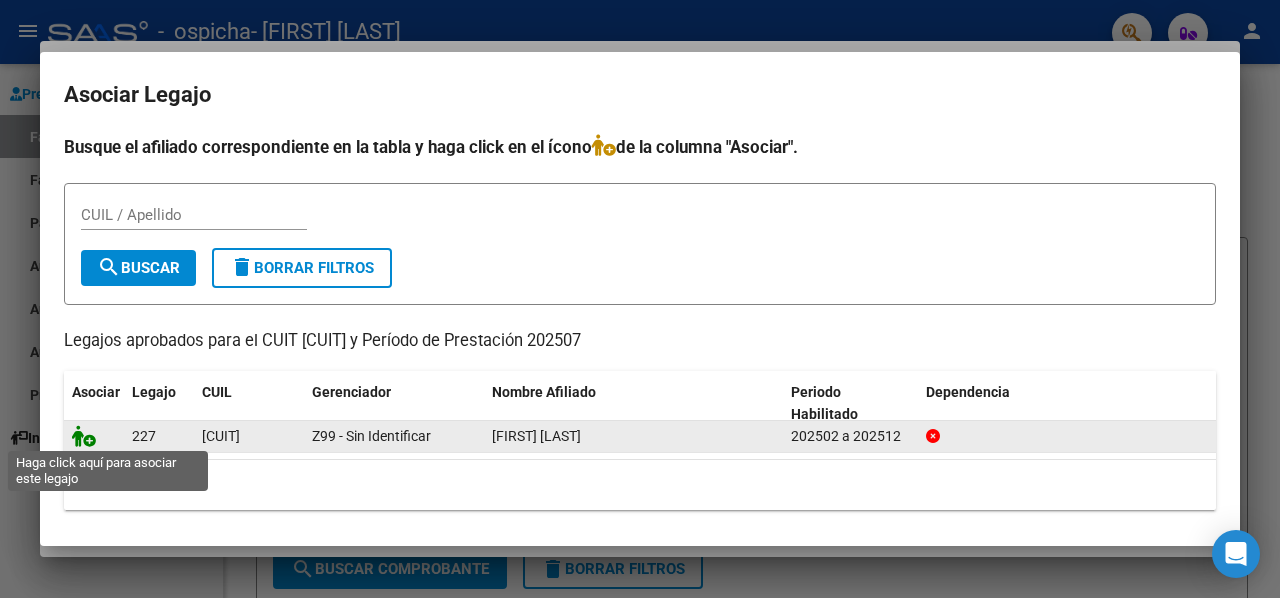 click 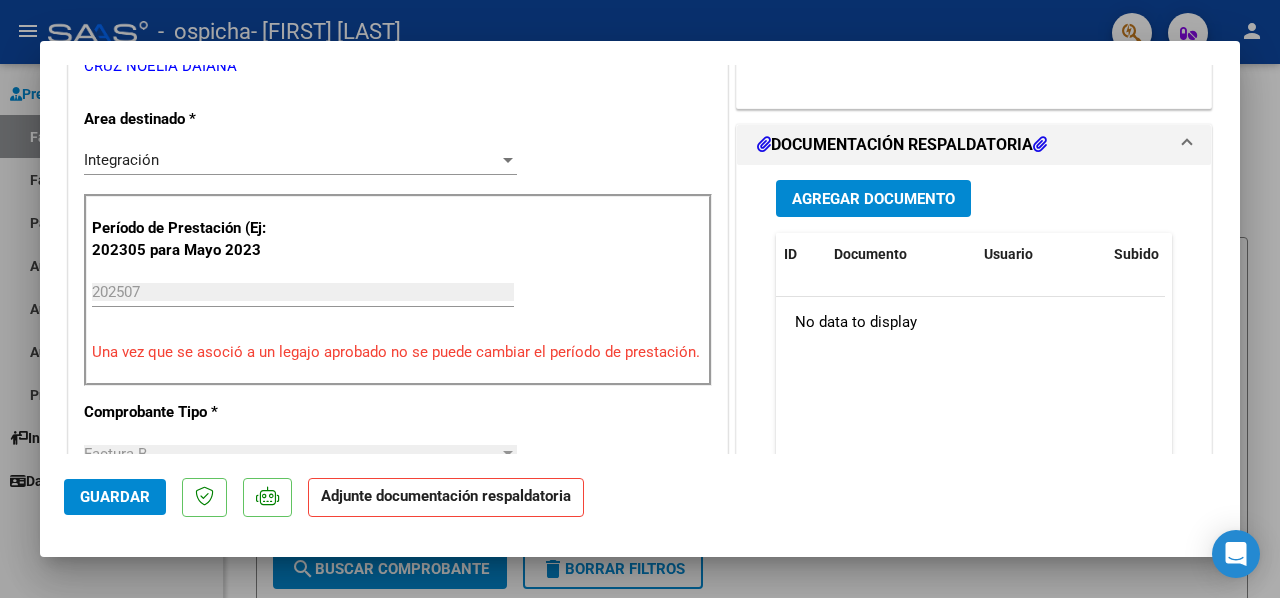 scroll, scrollTop: 500, scrollLeft: 0, axis: vertical 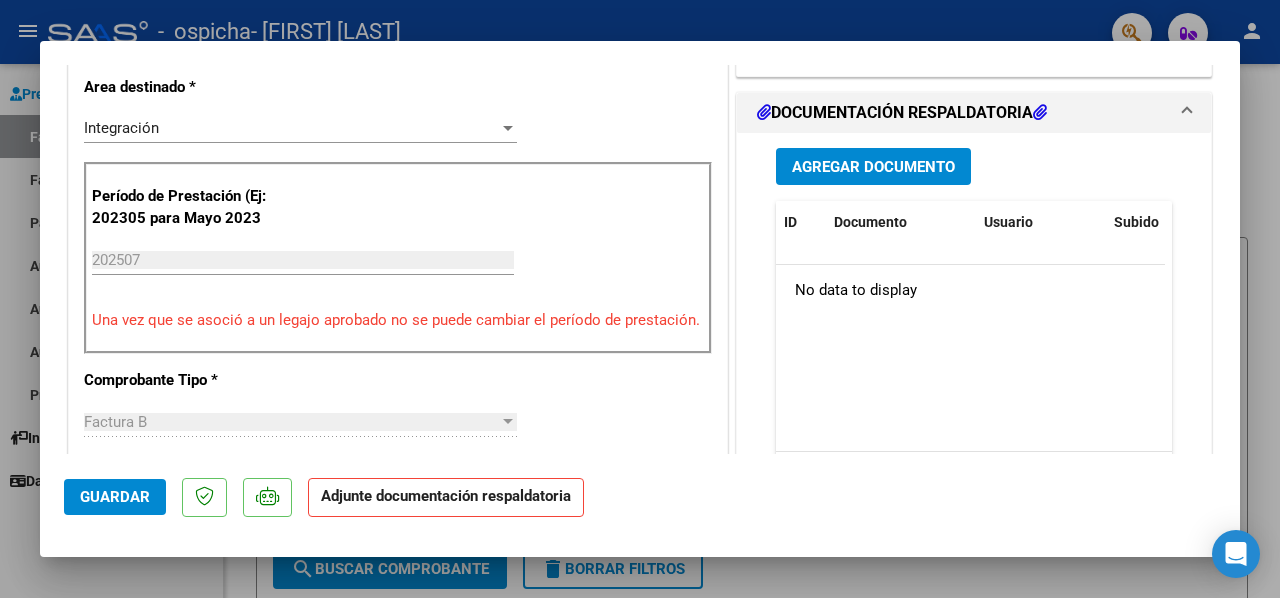 click on "No data to display" 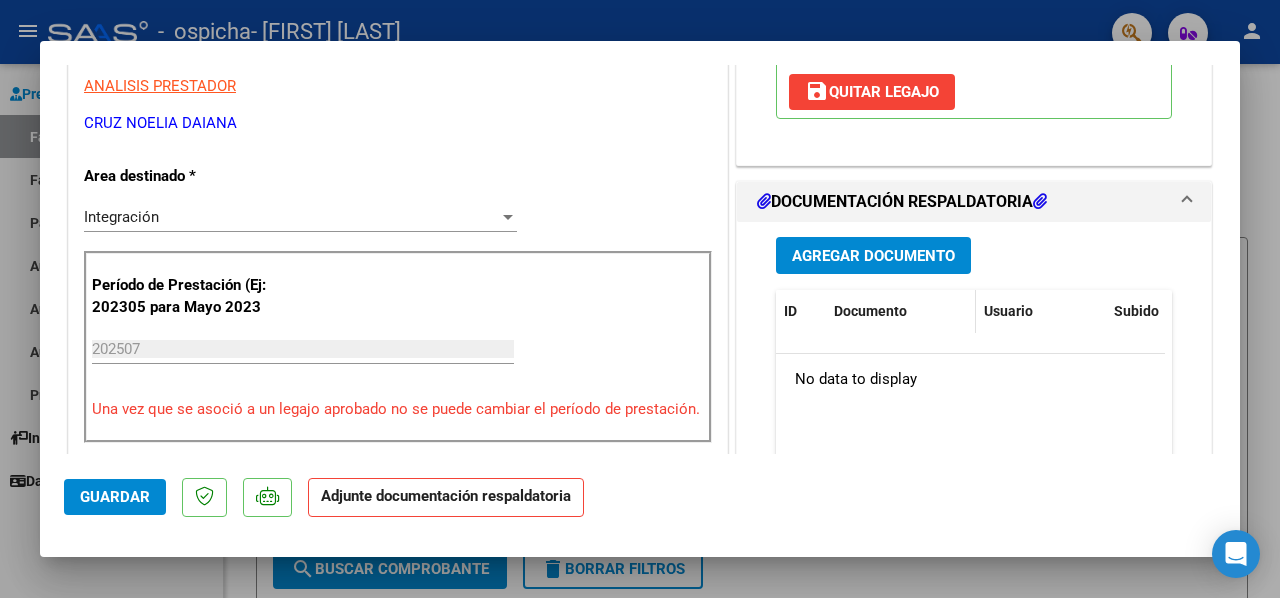 scroll, scrollTop: 400, scrollLeft: 0, axis: vertical 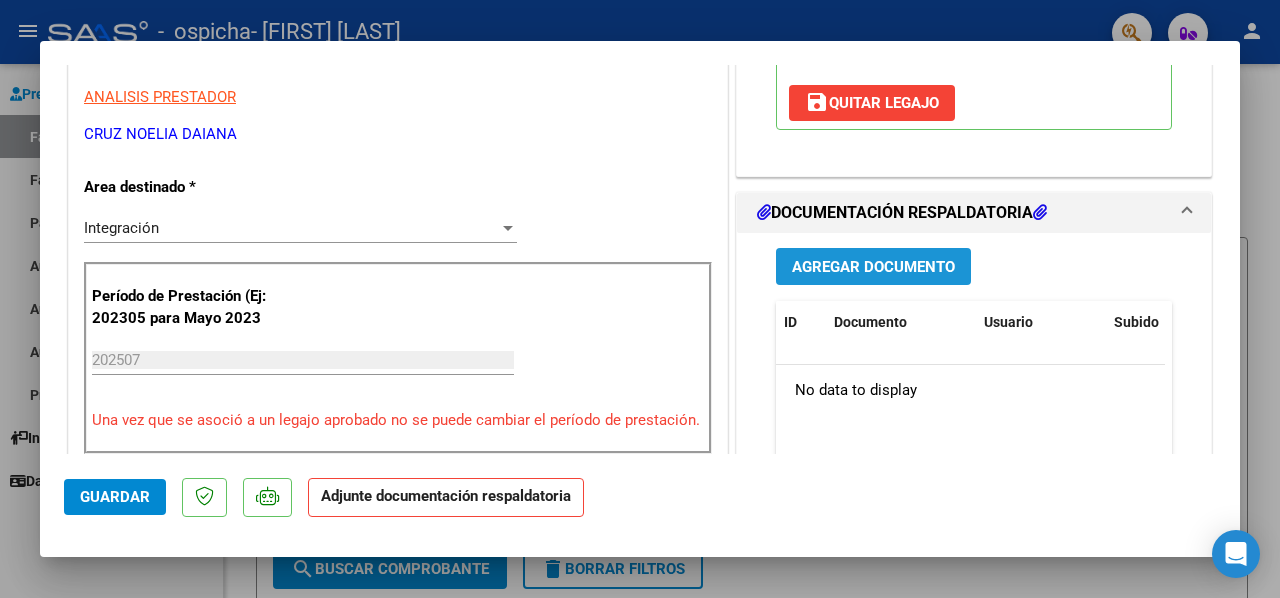 click on "Agregar Documento" at bounding box center (873, 267) 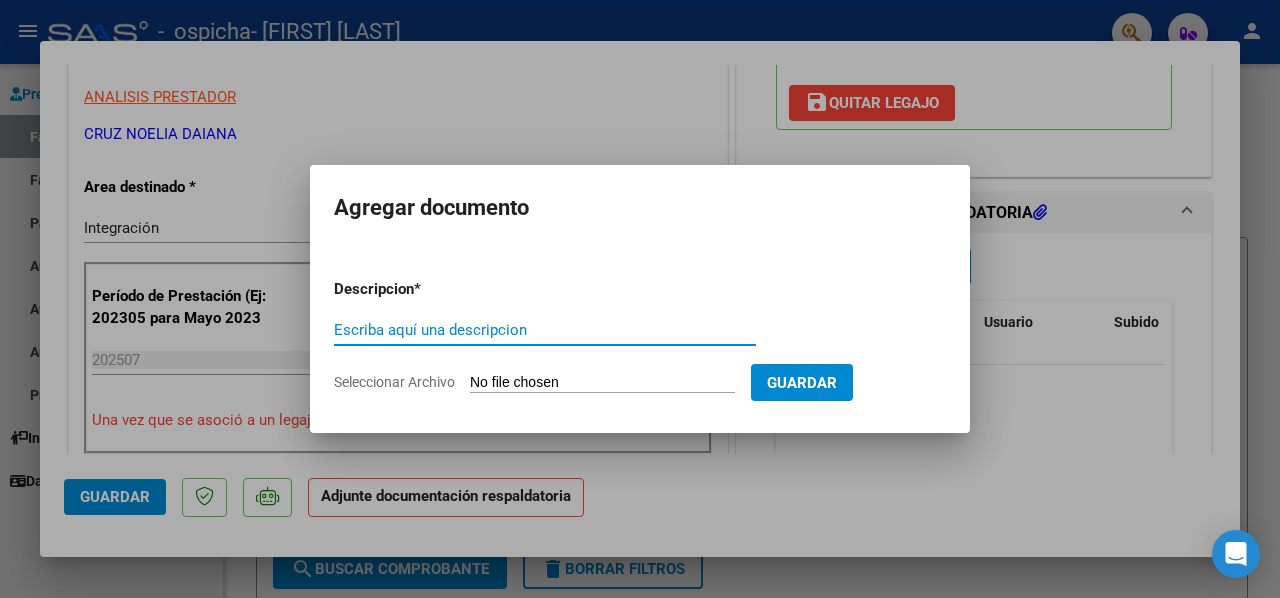 click on "Seleccionar Archivo" at bounding box center [602, 383] 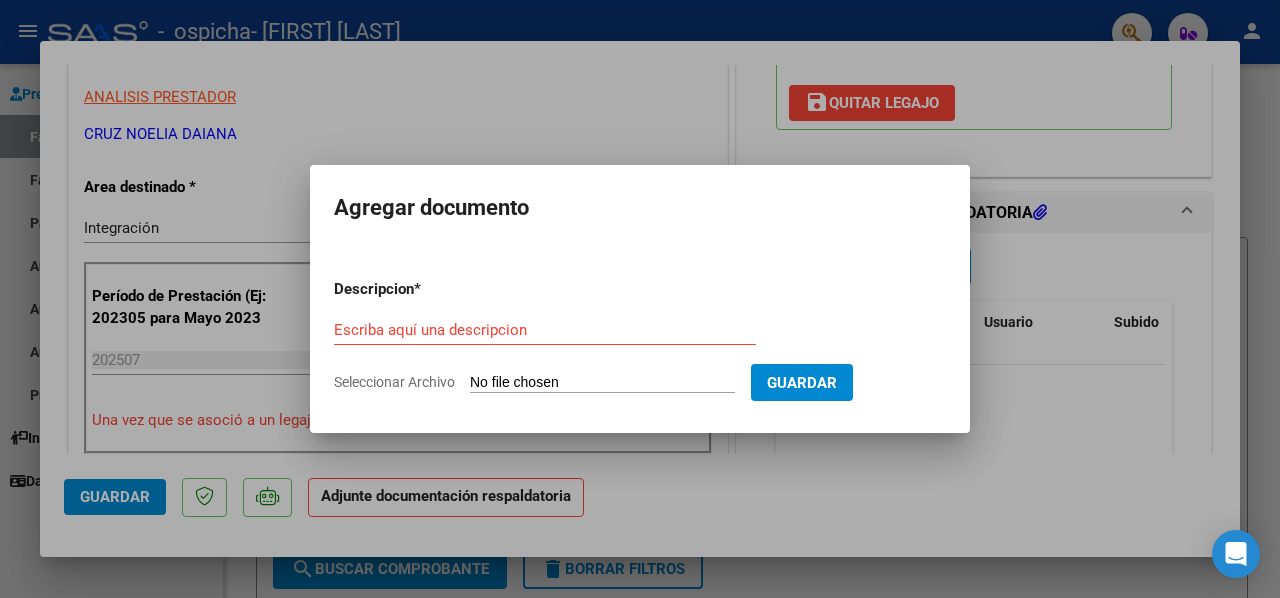 type on "C:\fakepath\planilla0099.pdf" 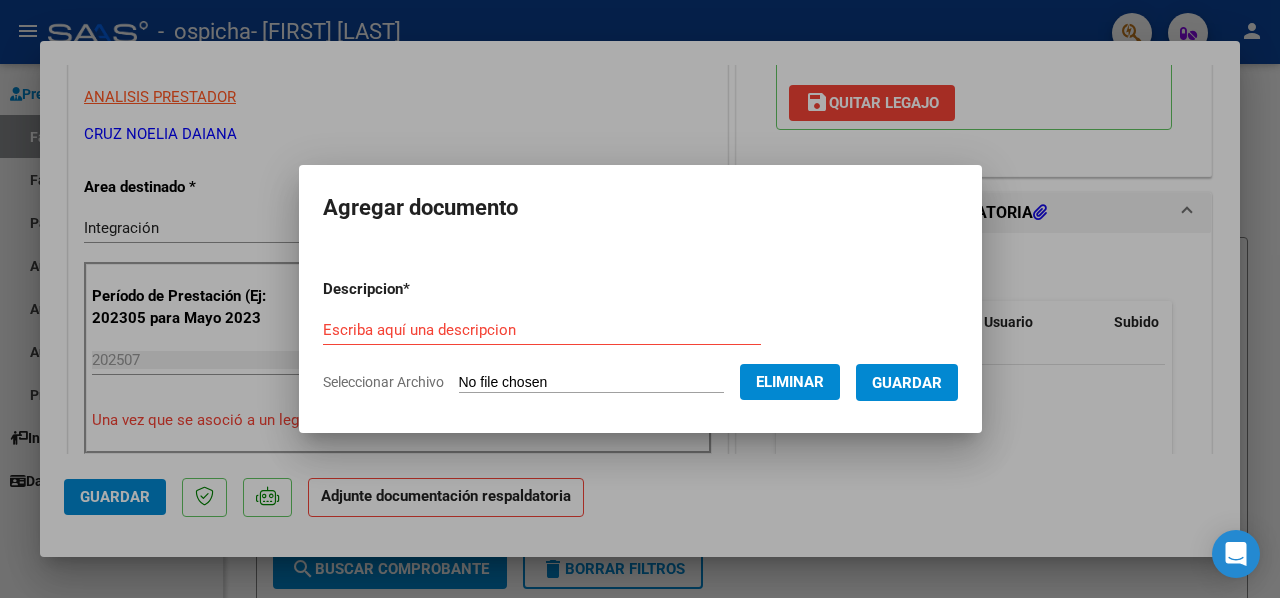 click on "Escriba aquí una descripcion" at bounding box center (542, 330) 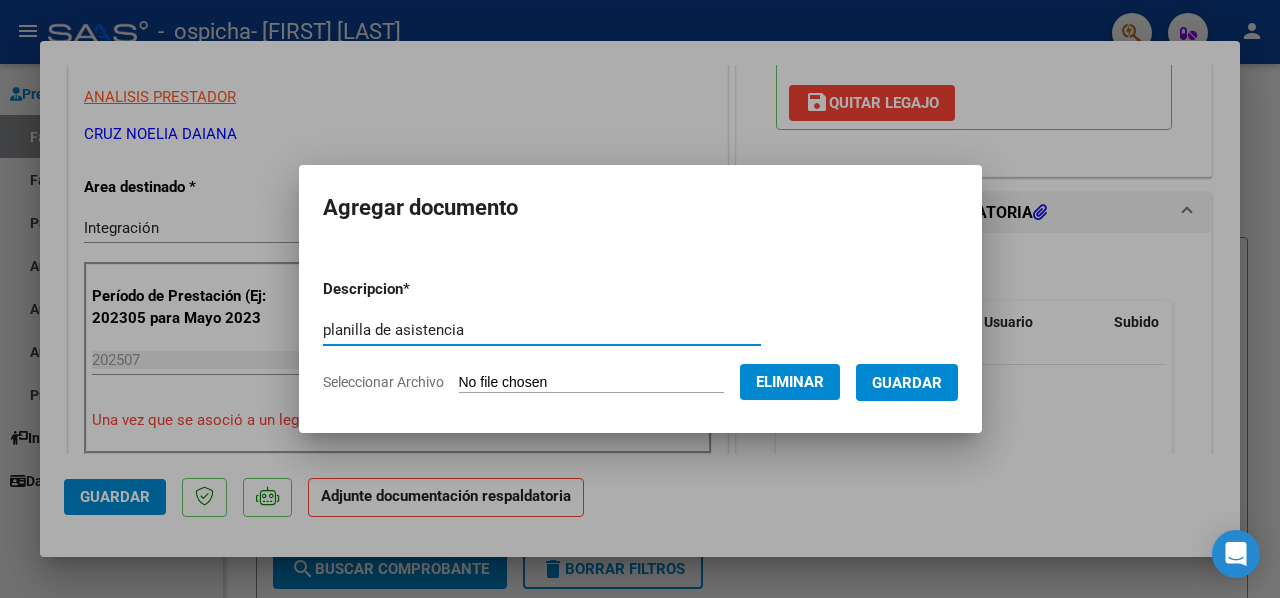 type on "planilla de asistencia" 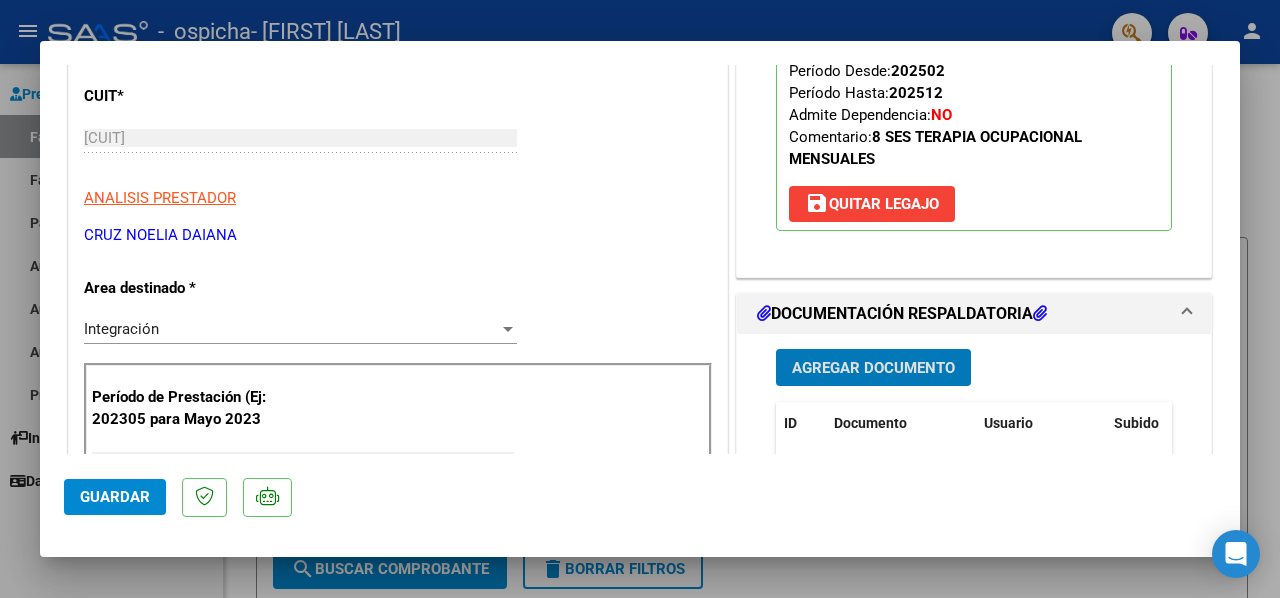 scroll, scrollTop: 300, scrollLeft: 0, axis: vertical 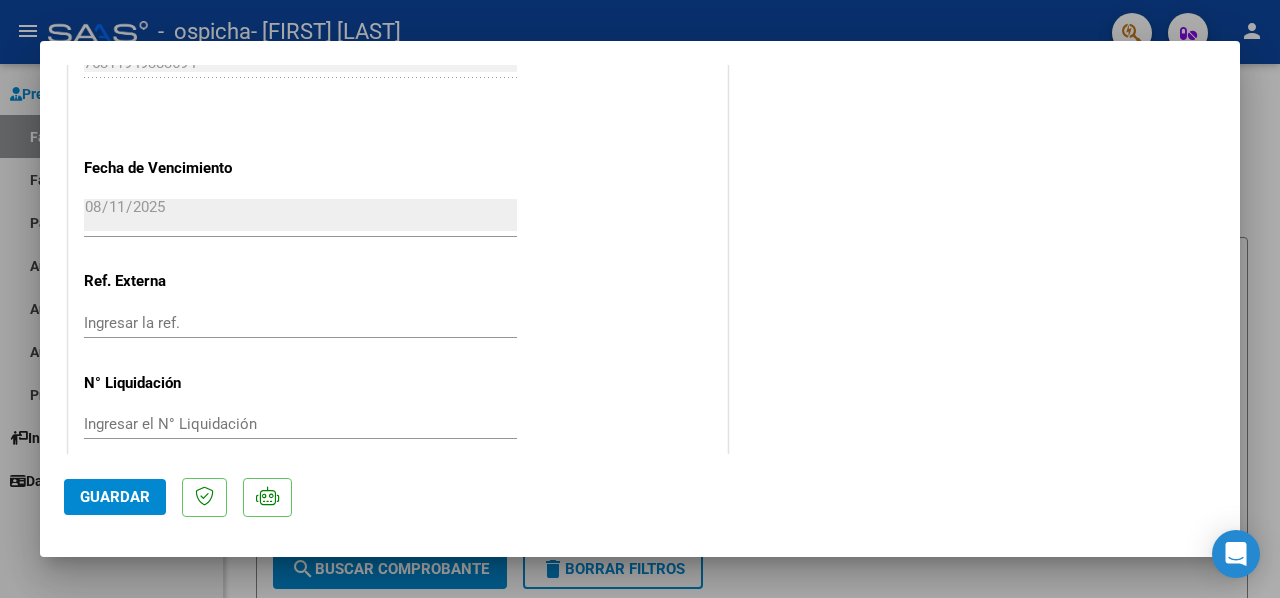 click on "Guardar" 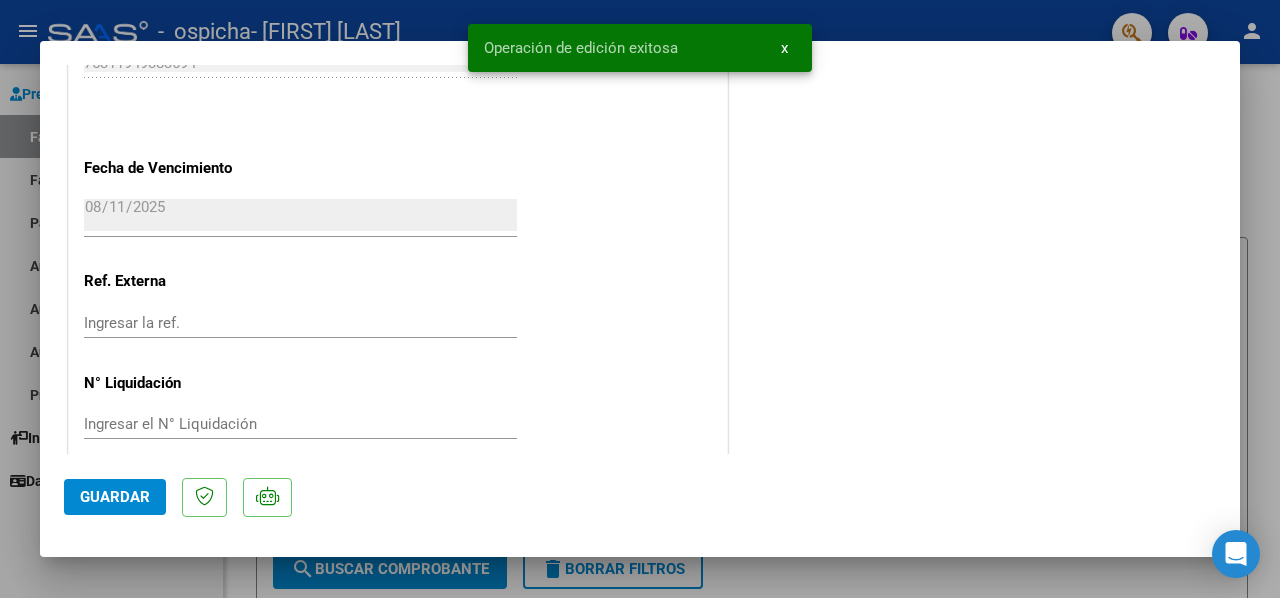 click at bounding box center [640, 299] 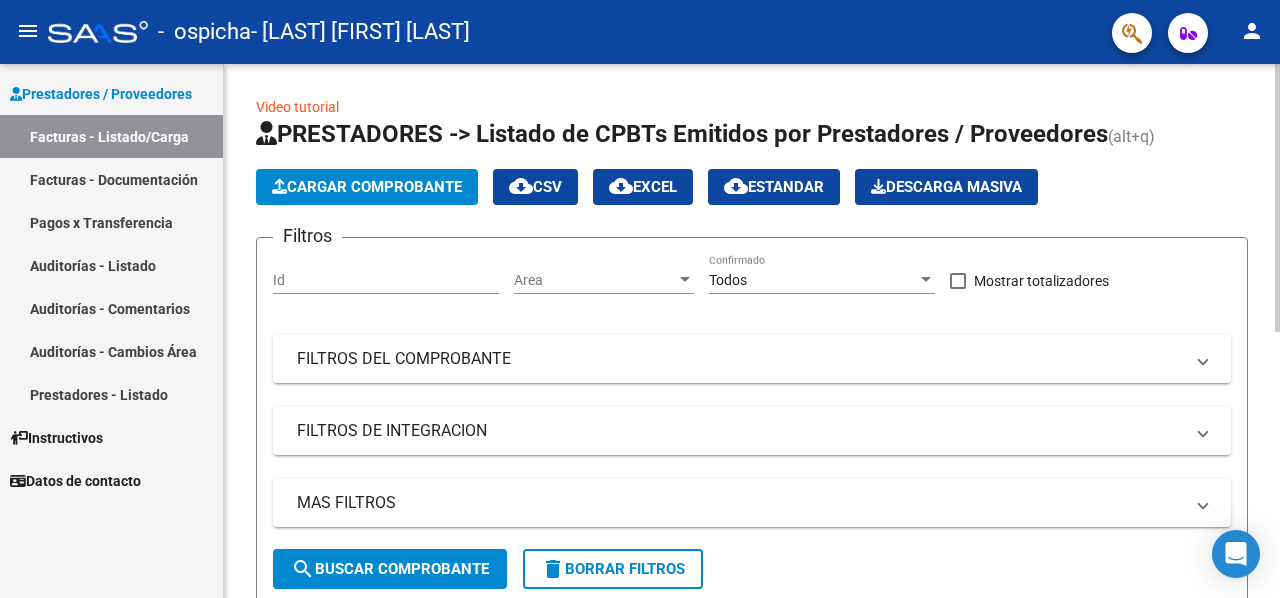 scroll, scrollTop: 0, scrollLeft: 0, axis: both 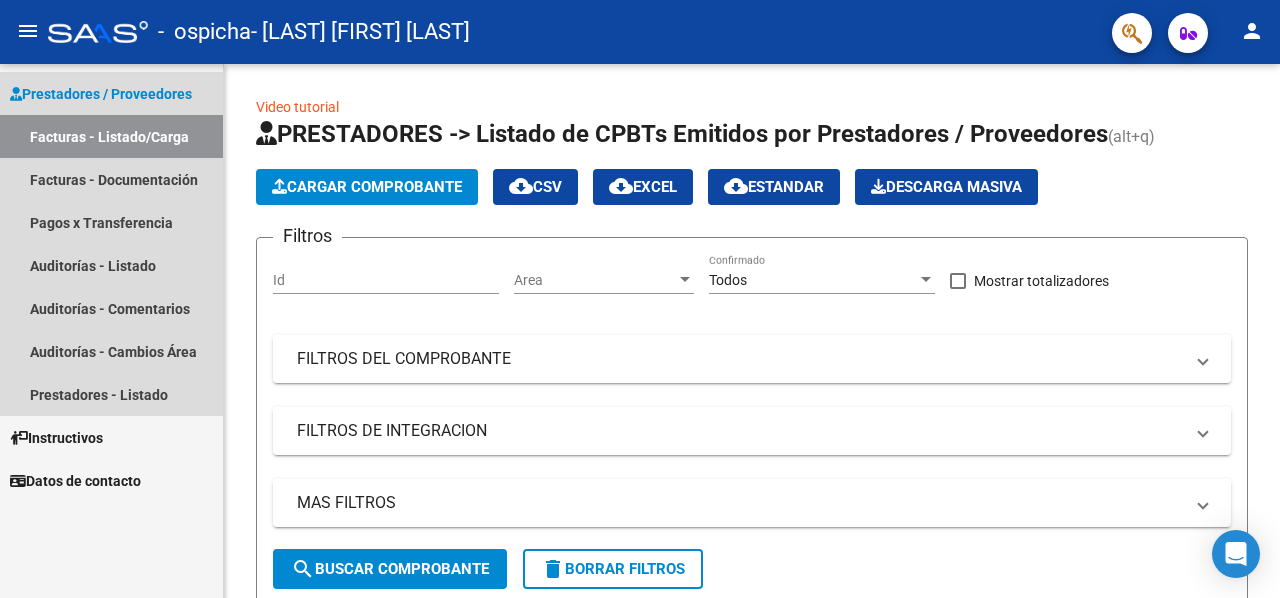 click on "Facturas - Listado/Carga" at bounding box center (111, 136) 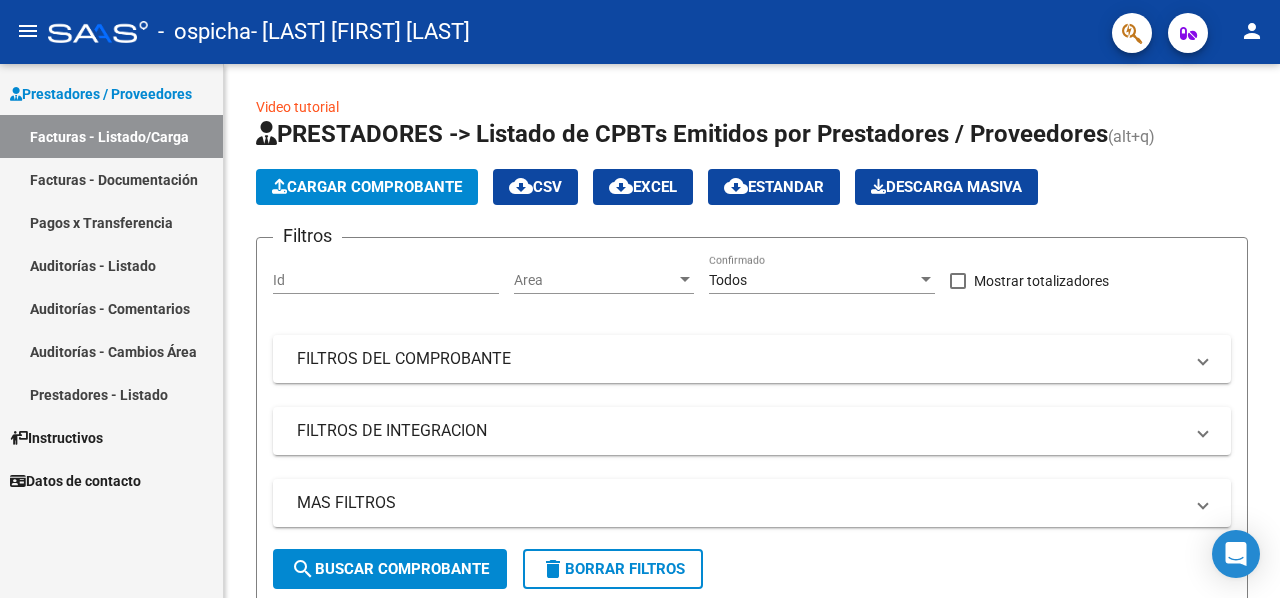 click on "menu" 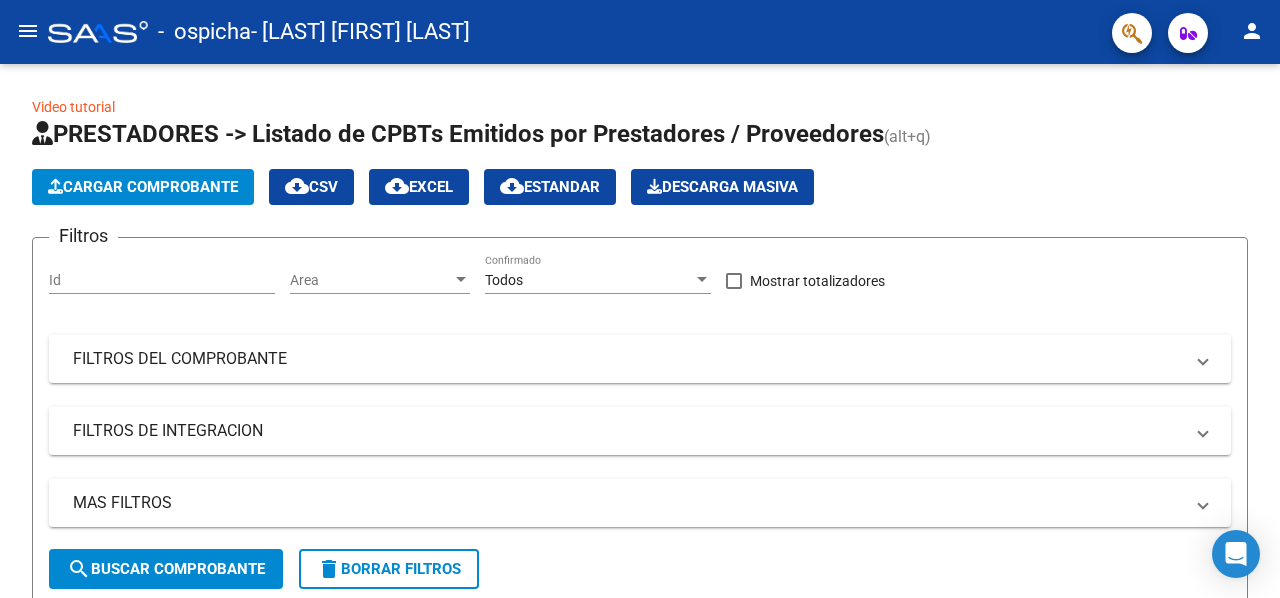 click on "menu" 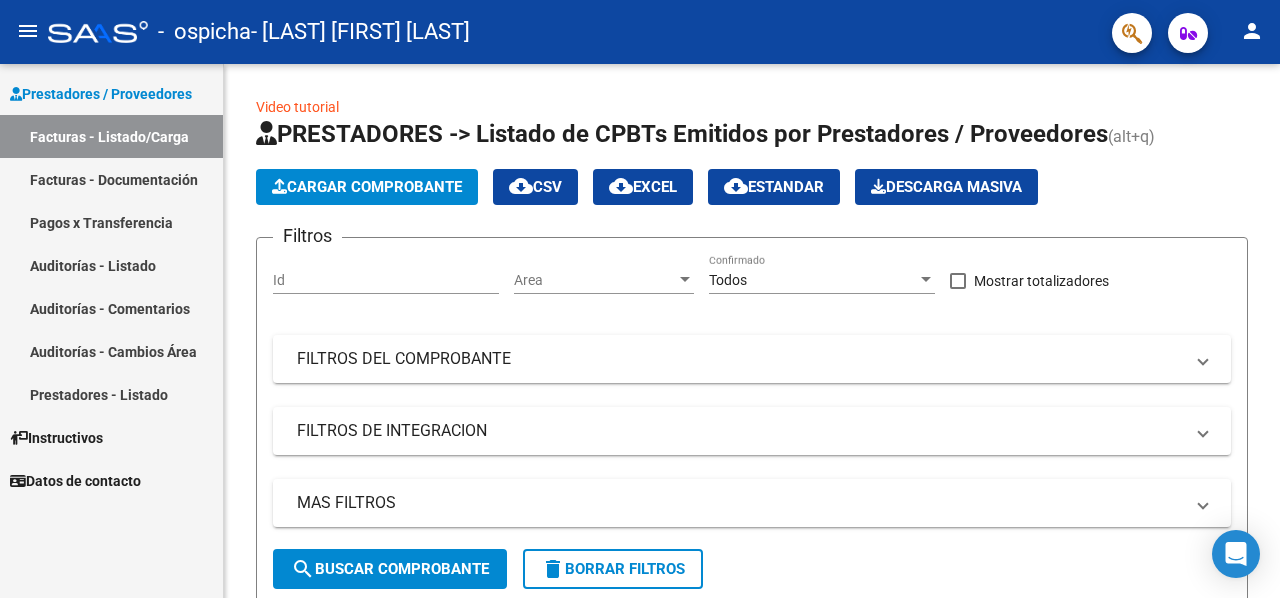 click on "Instructivos" at bounding box center (111, 437) 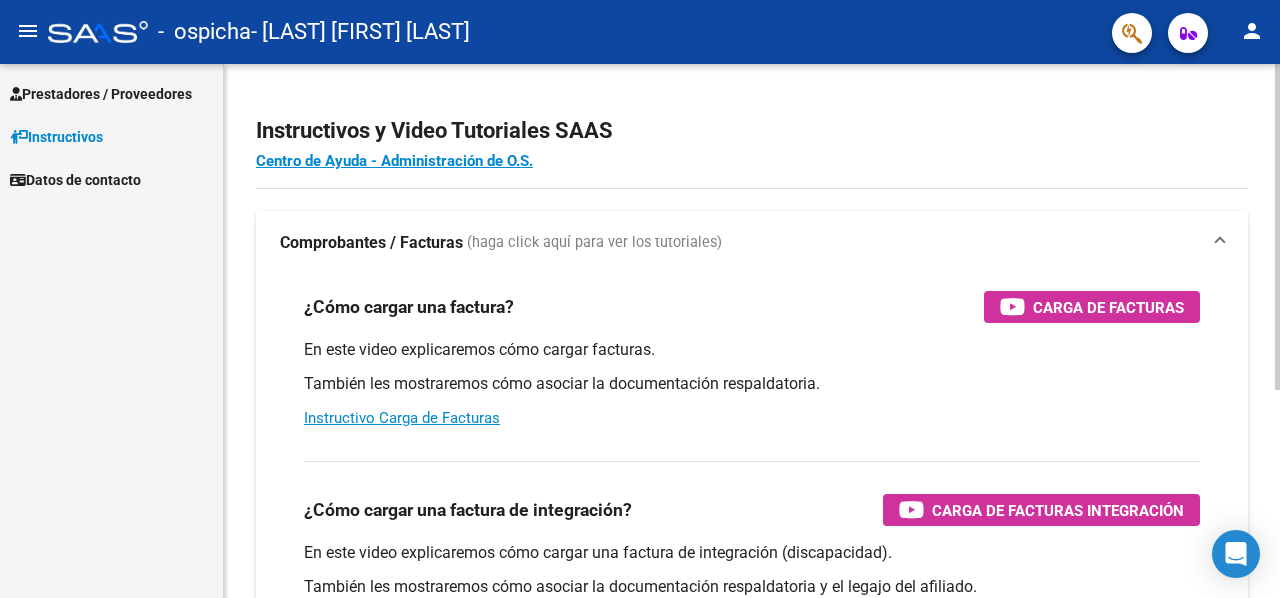 scroll, scrollTop: 100, scrollLeft: 0, axis: vertical 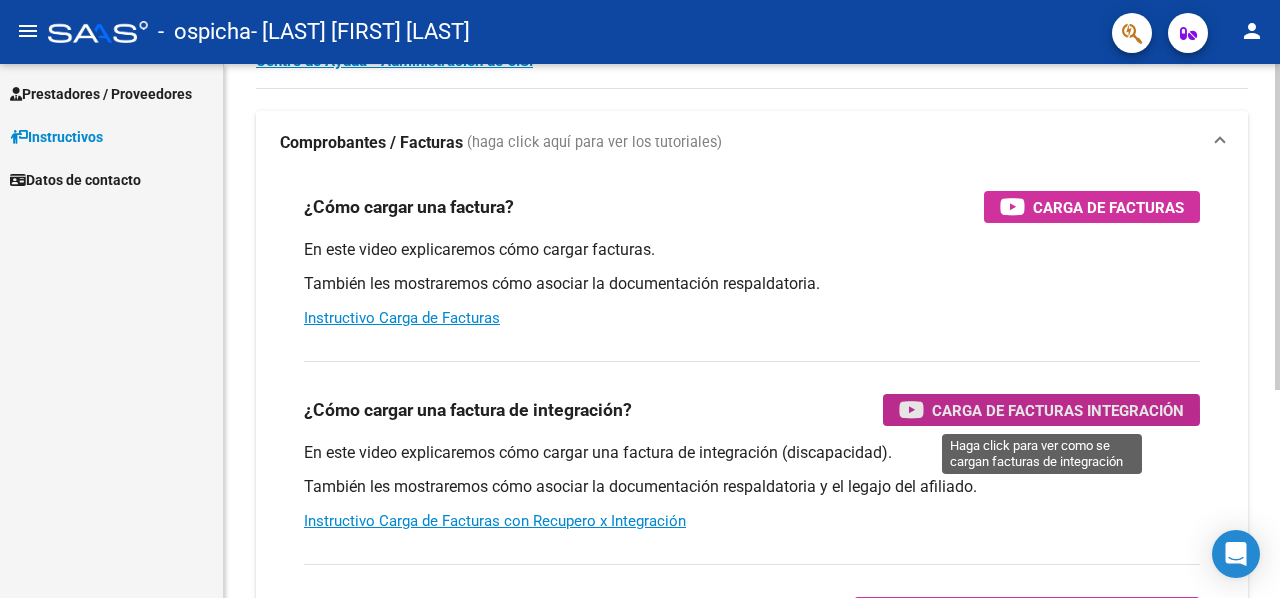 click on "Carga de Facturas Integración" at bounding box center [1058, 410] 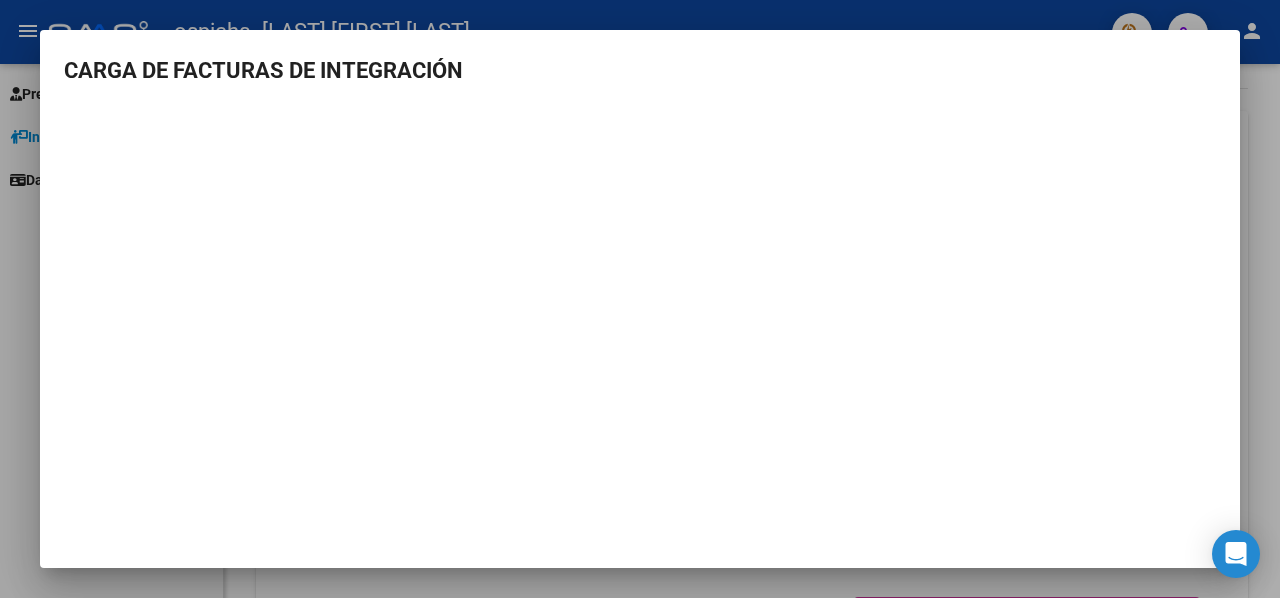 click on "CARGA DE FACTURAS DE INTEGRACIÓN" at bounding box center (640, 289) 